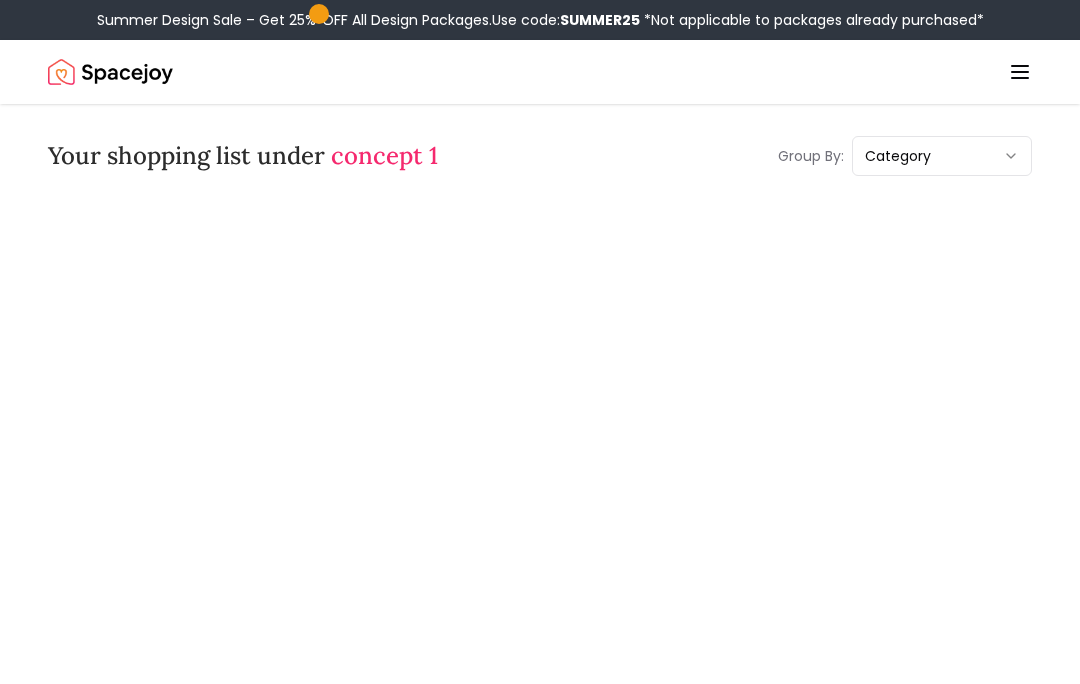 scroll, scrollTop: 496, scrollLeft: 0, axis: vertical 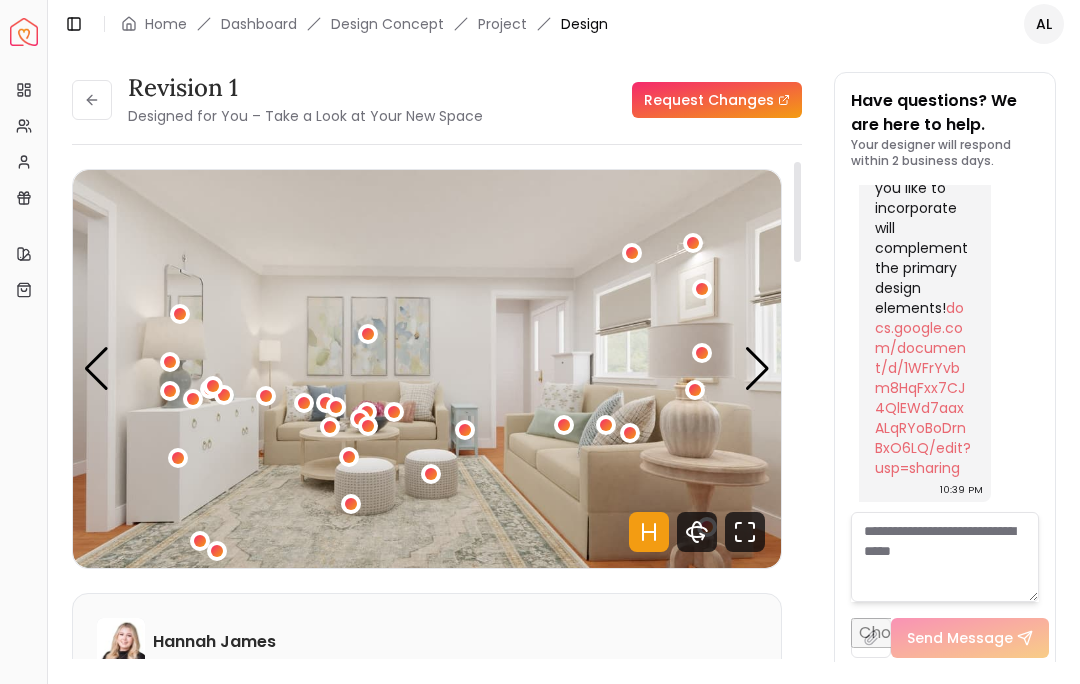 click 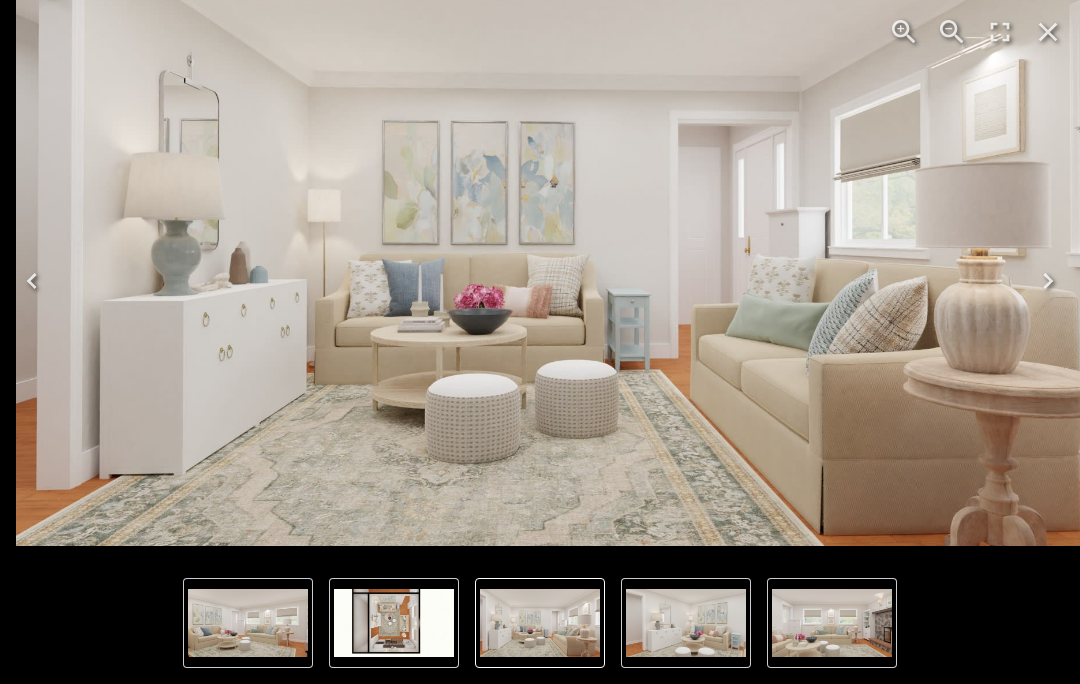 click at bounding box center [686, 623] 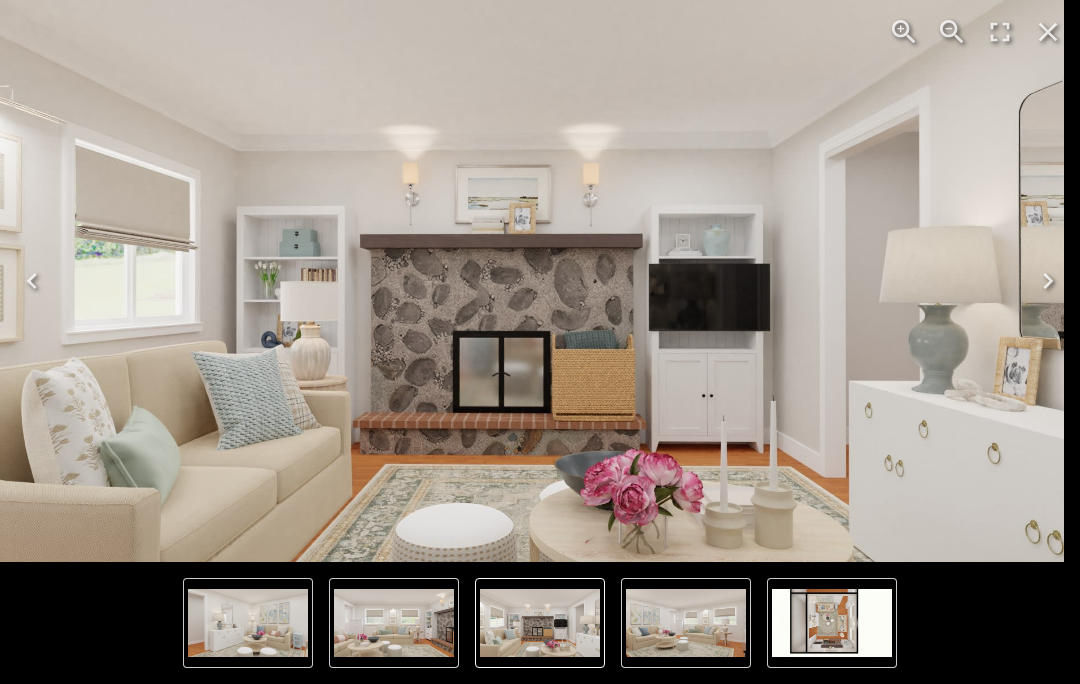click at bounding box center (686, 623) 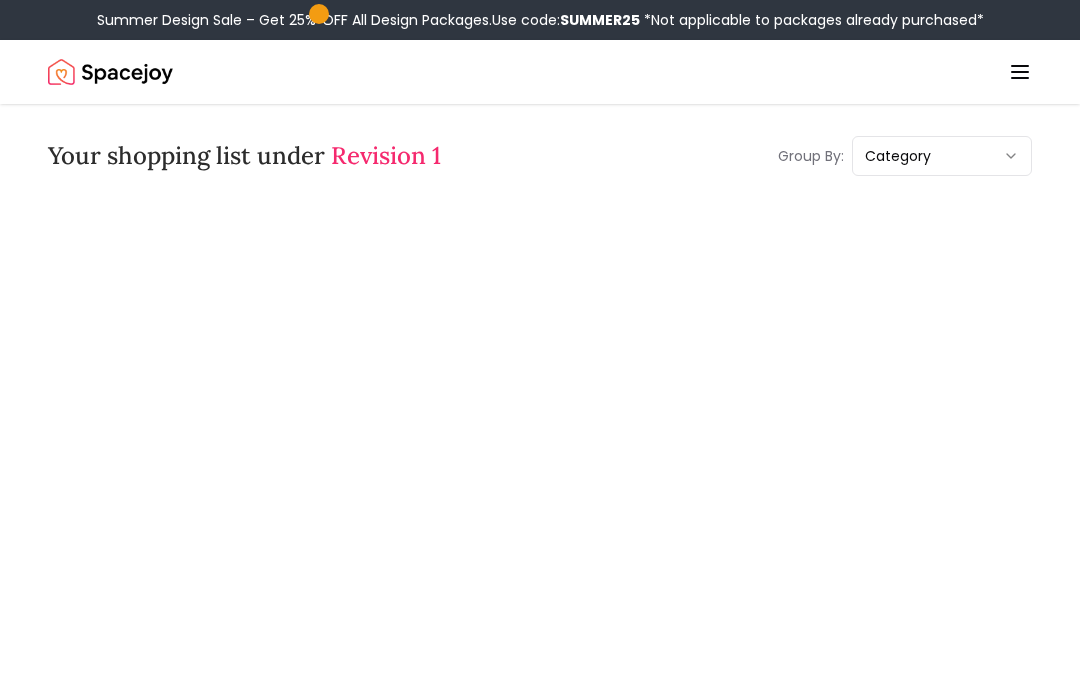 scroll, scrollTop: 0, scrollLeft: 0, axis: both 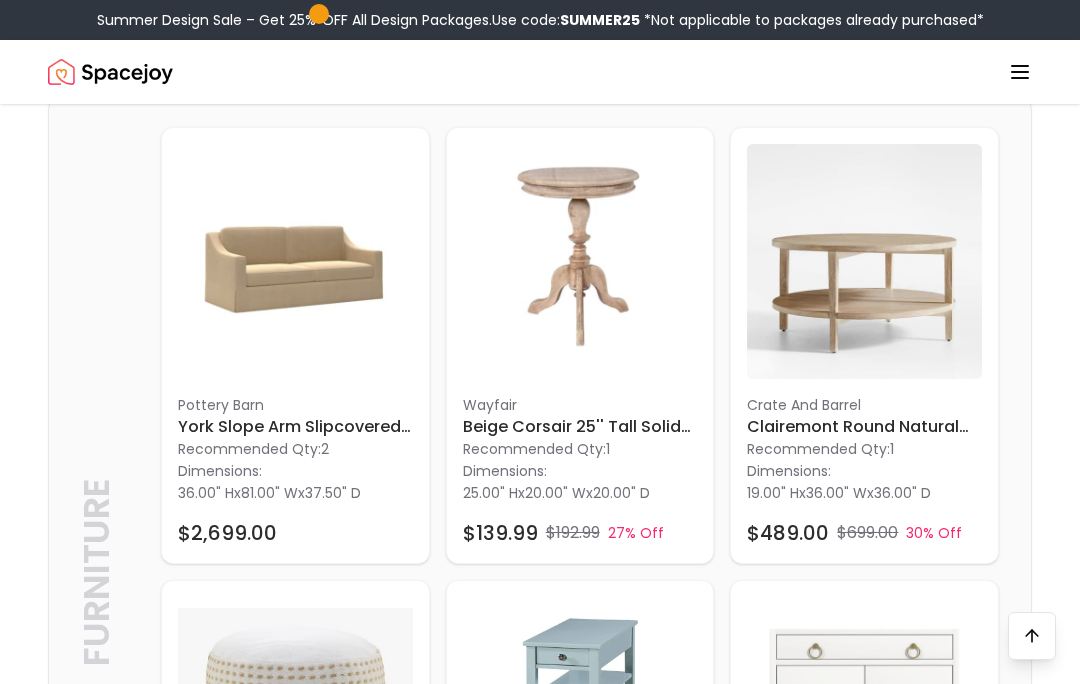 click on "Crate And Barrel" at bounding box center (864, 405) 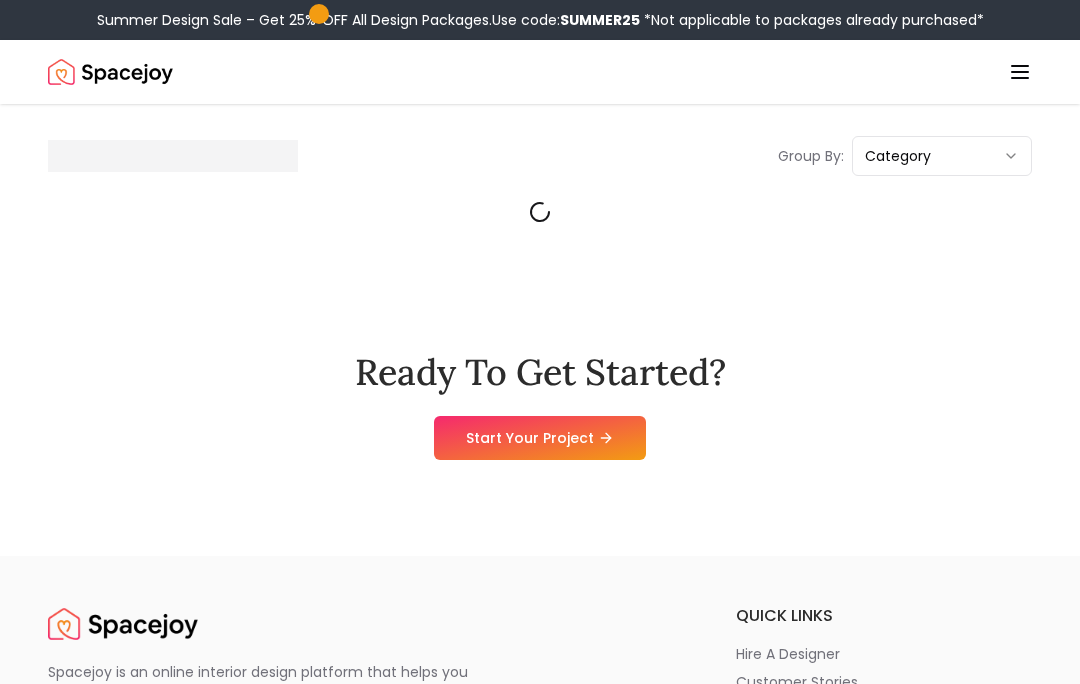 scroll, scrollTop: 1618, scrollLeft: 0, axis: vertical 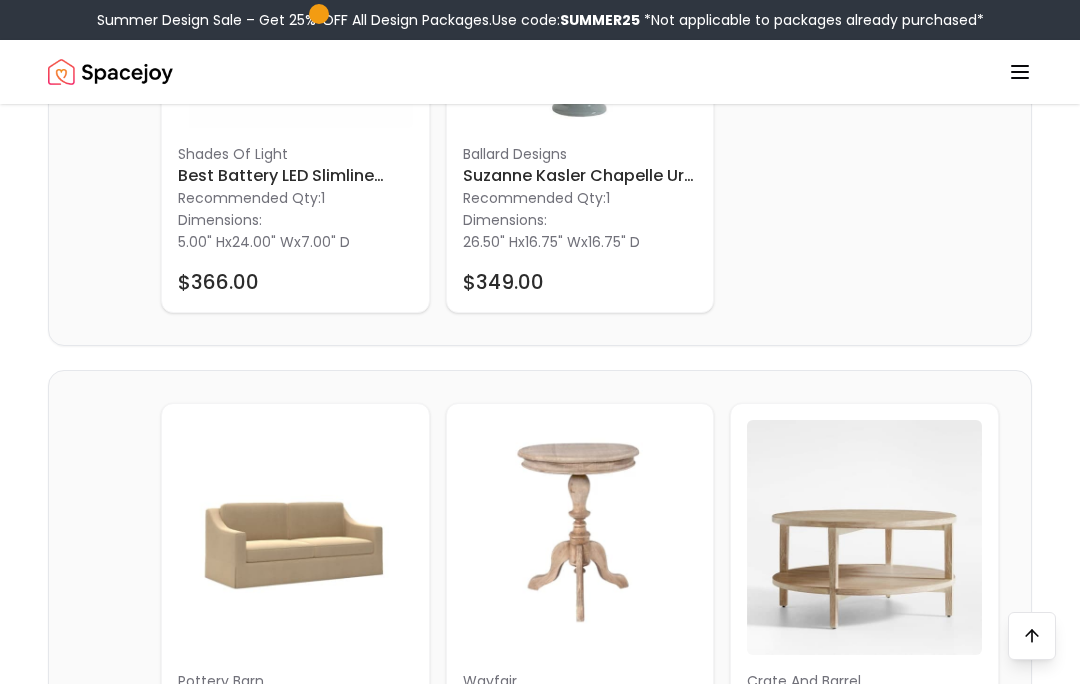 click at bounding box center [580, 537] 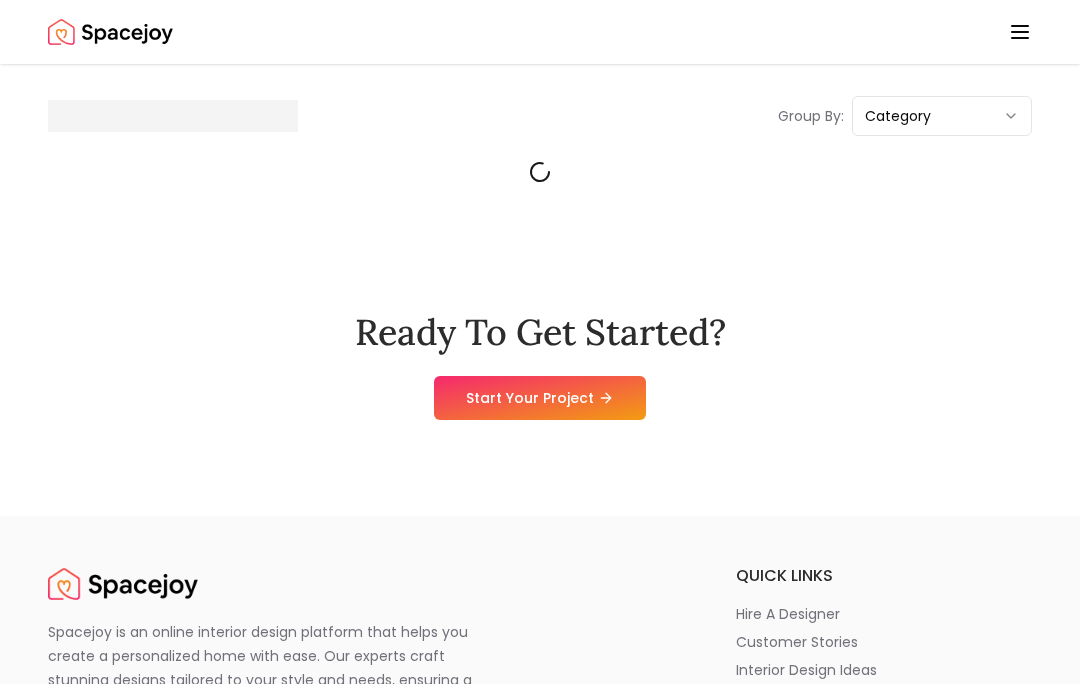 scroll, scrollTop: 1618, scrollLeft: 0, axis: vertical 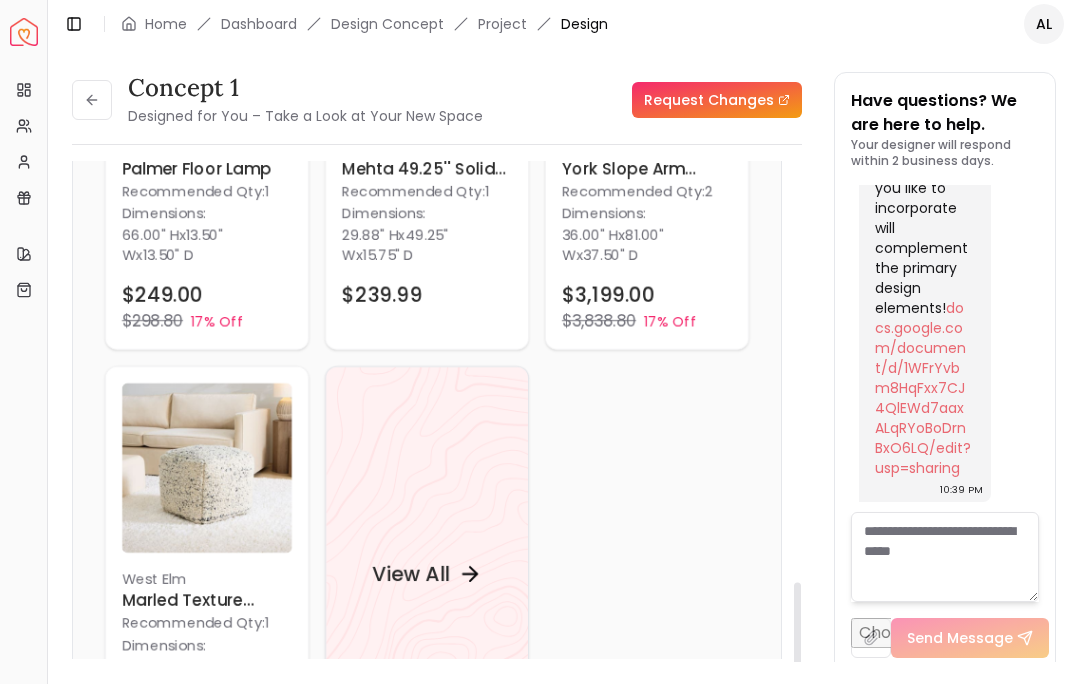 click on "View All" at bounding box center [427, 574] 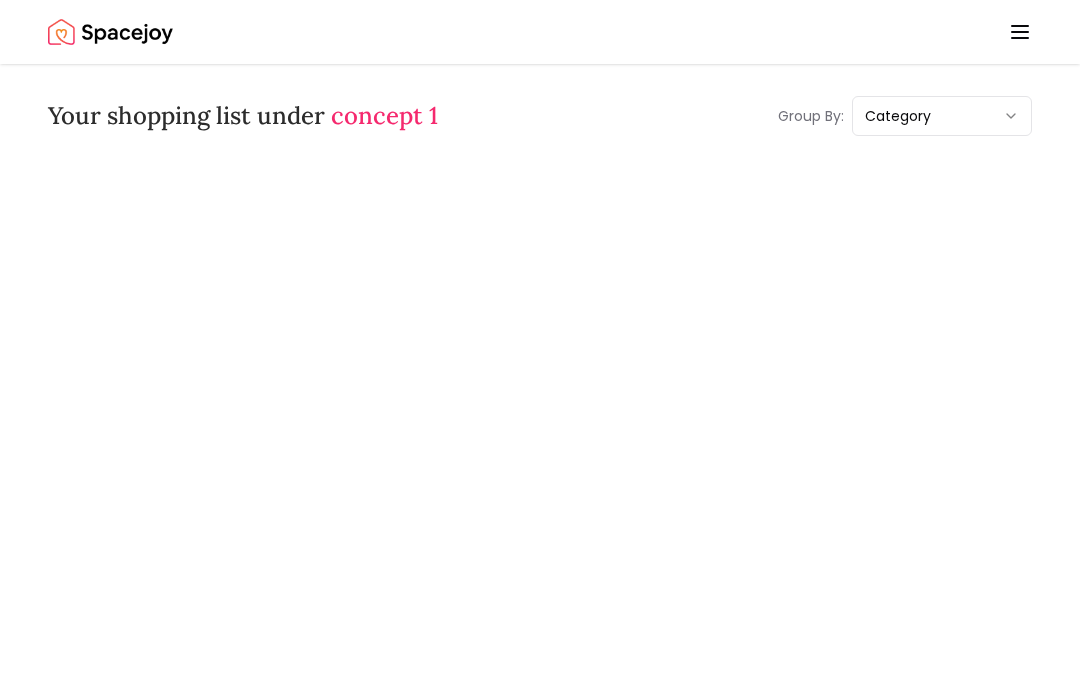 scroll, scrollTop: 496, scrollLeft: 0, axis: vertical 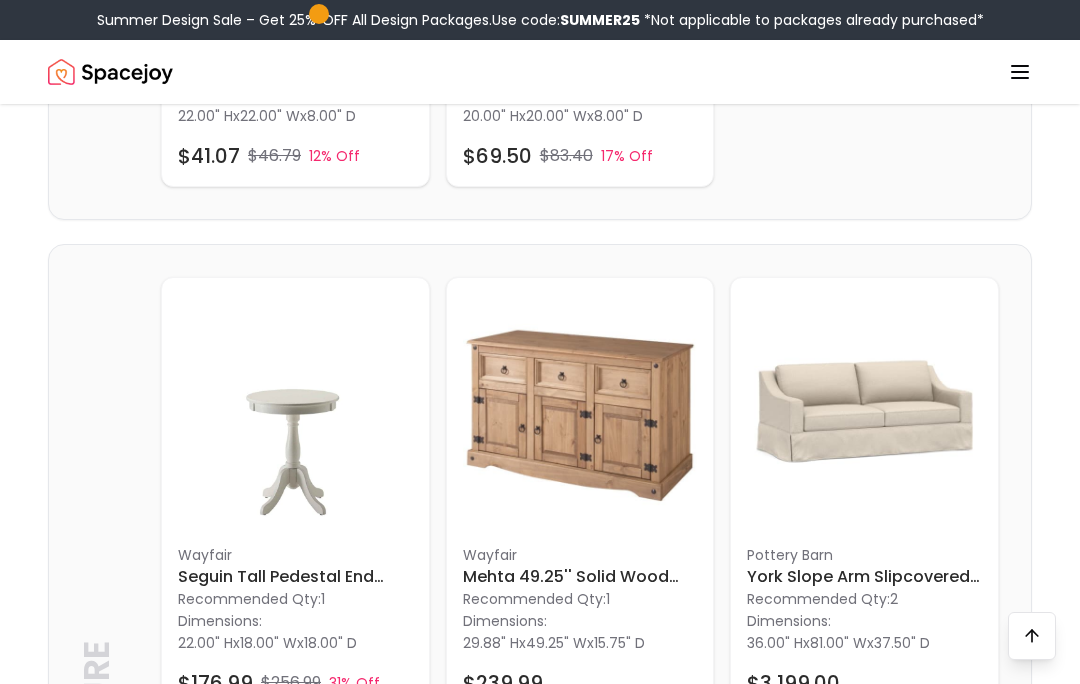click at bounding box center [295, 411] 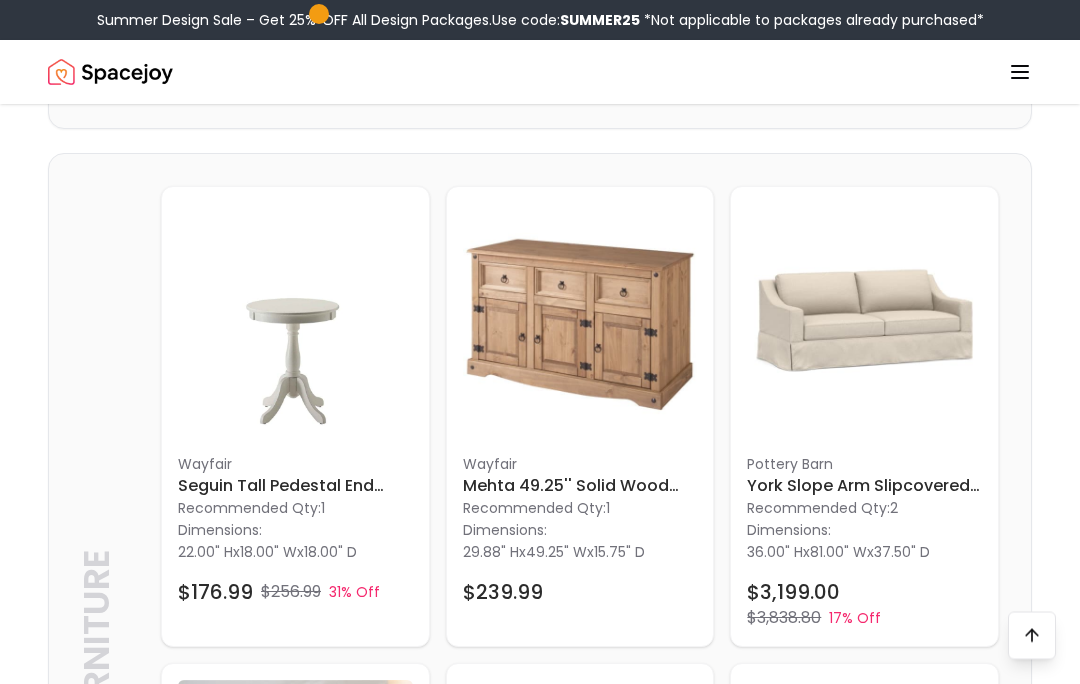 scroll, scrollTop: 2075, scrollLeft: 0, axis: vertical 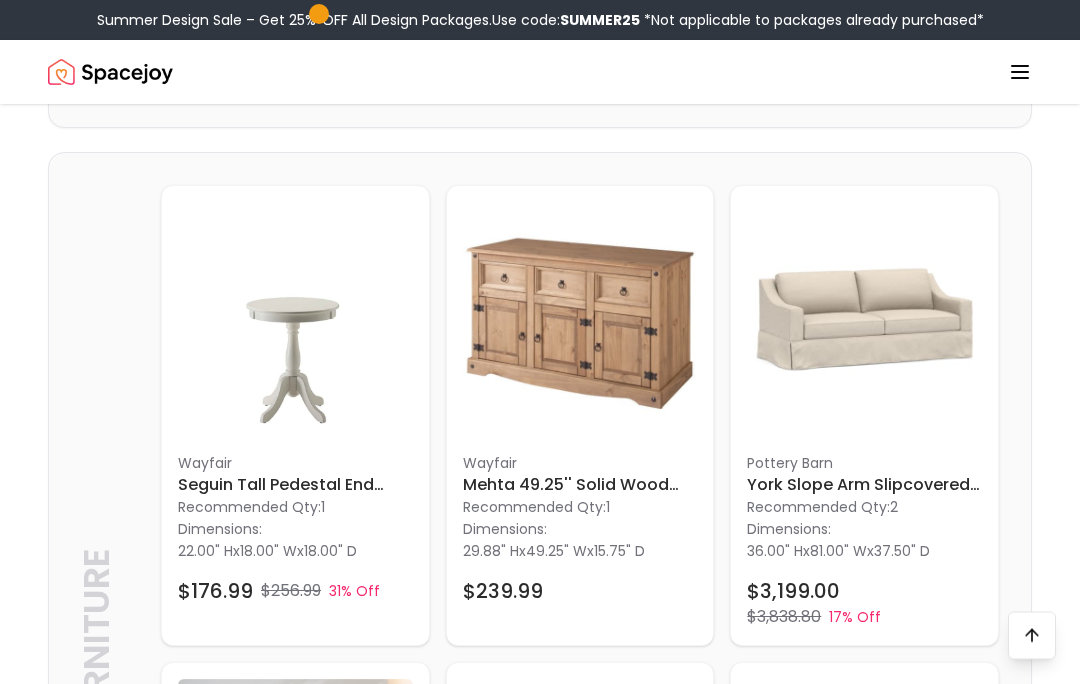 click at bounding box center (295, 320) 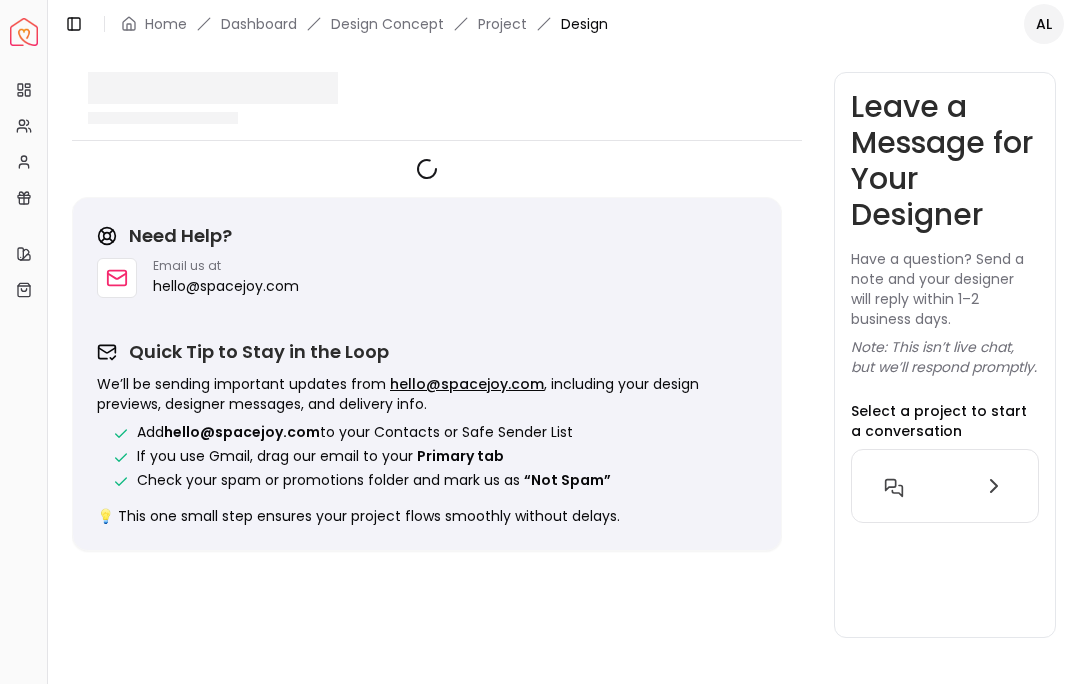 scroll, scrollTop: 0, scrollLeft: 0, axis: both 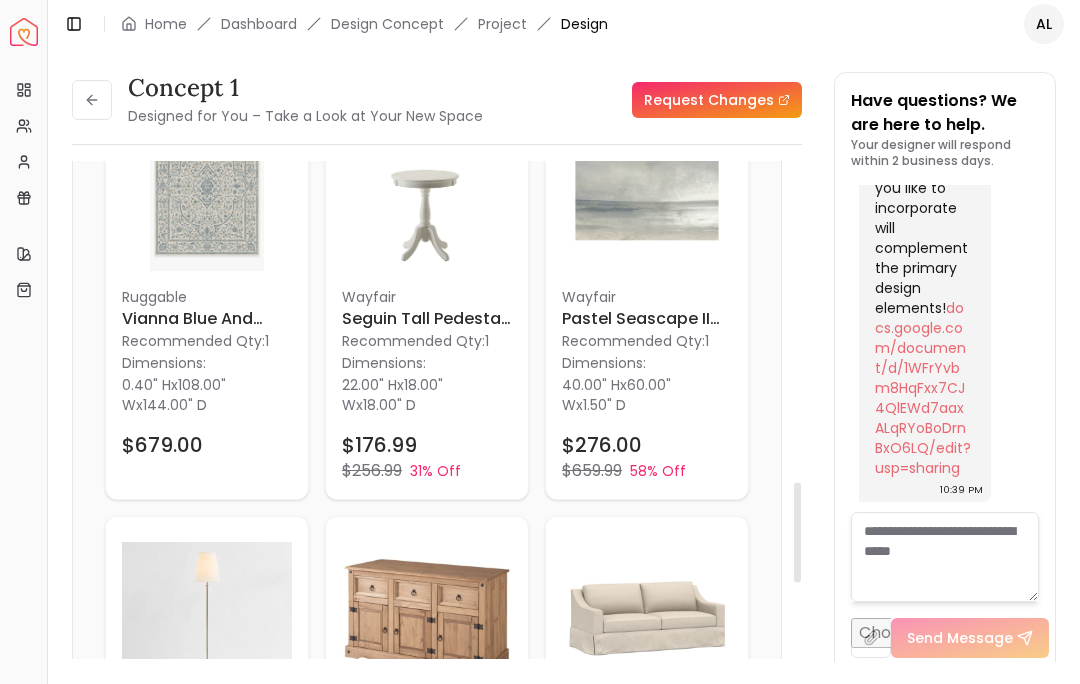 click at bounding box center [427, 186] 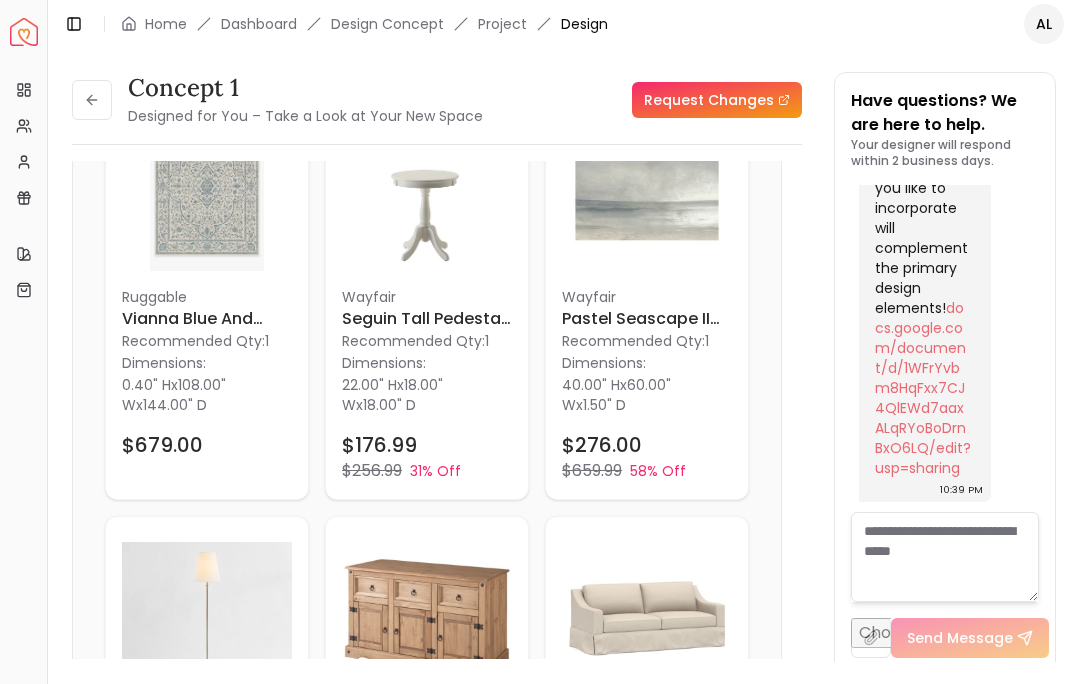 scroll, scrollTop: 1826, scrollLeft: 0, axis: vertical 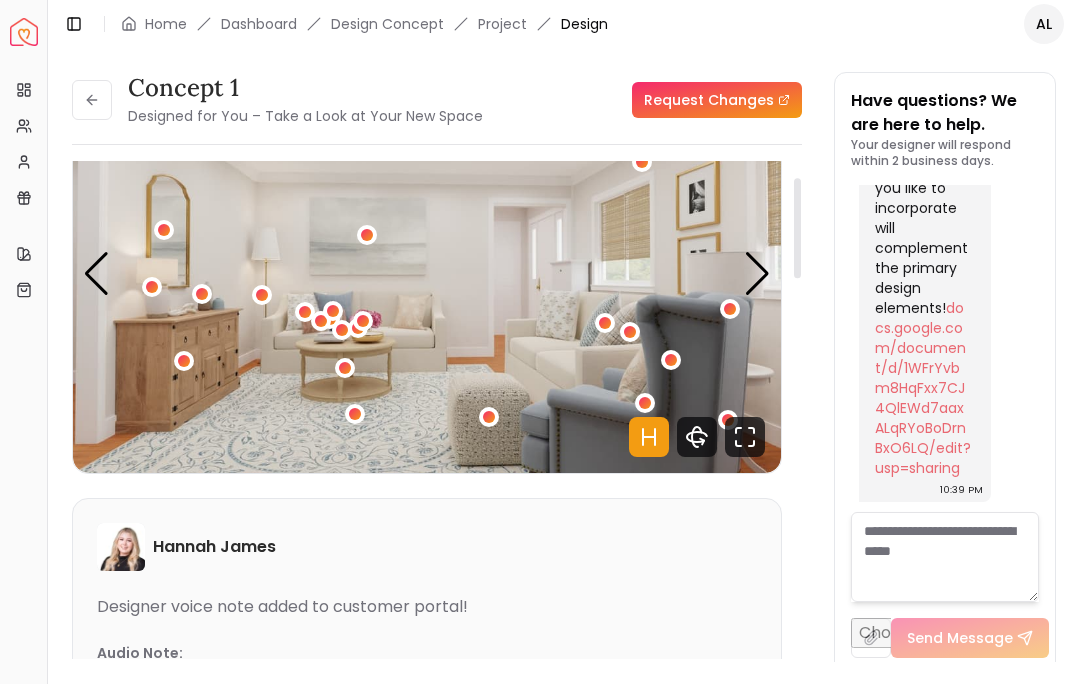 click 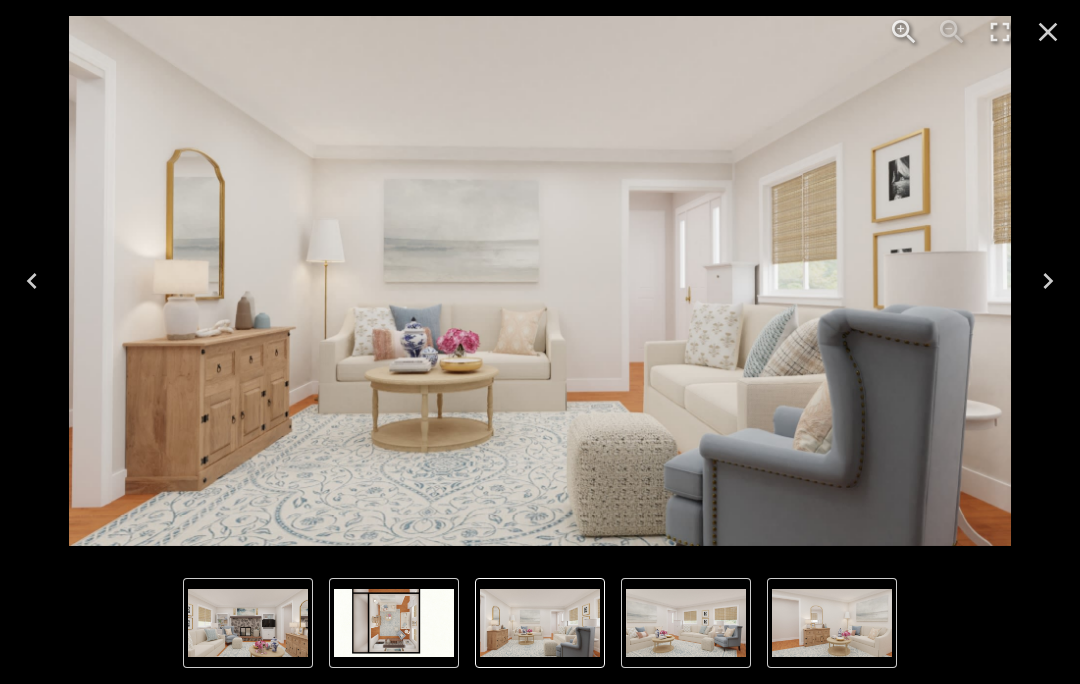 click 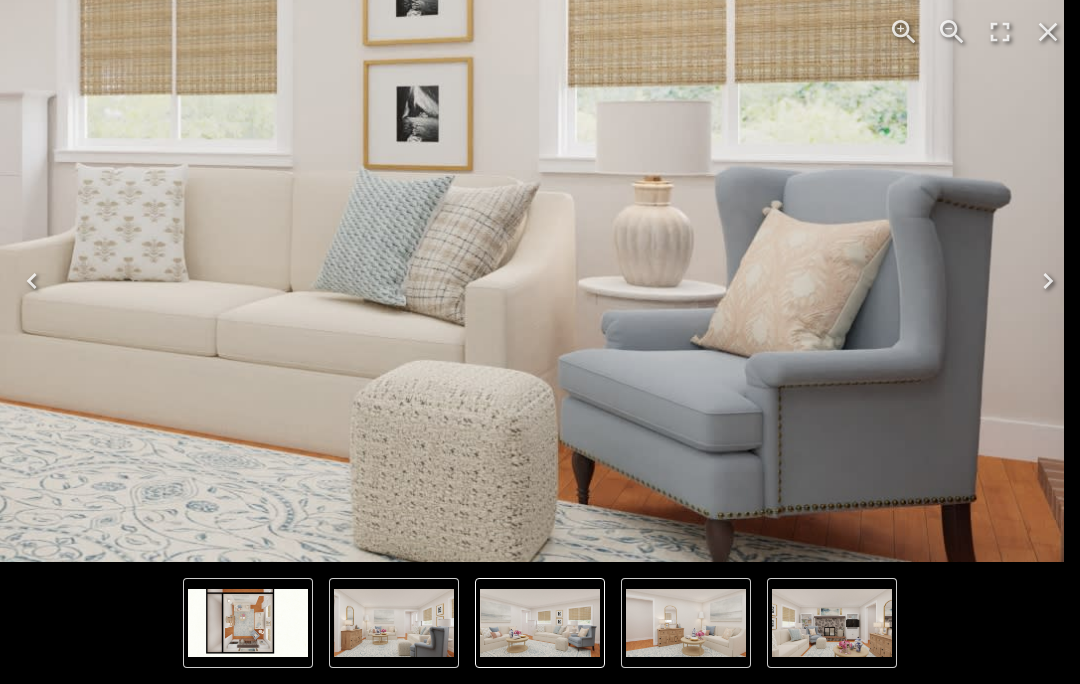 click 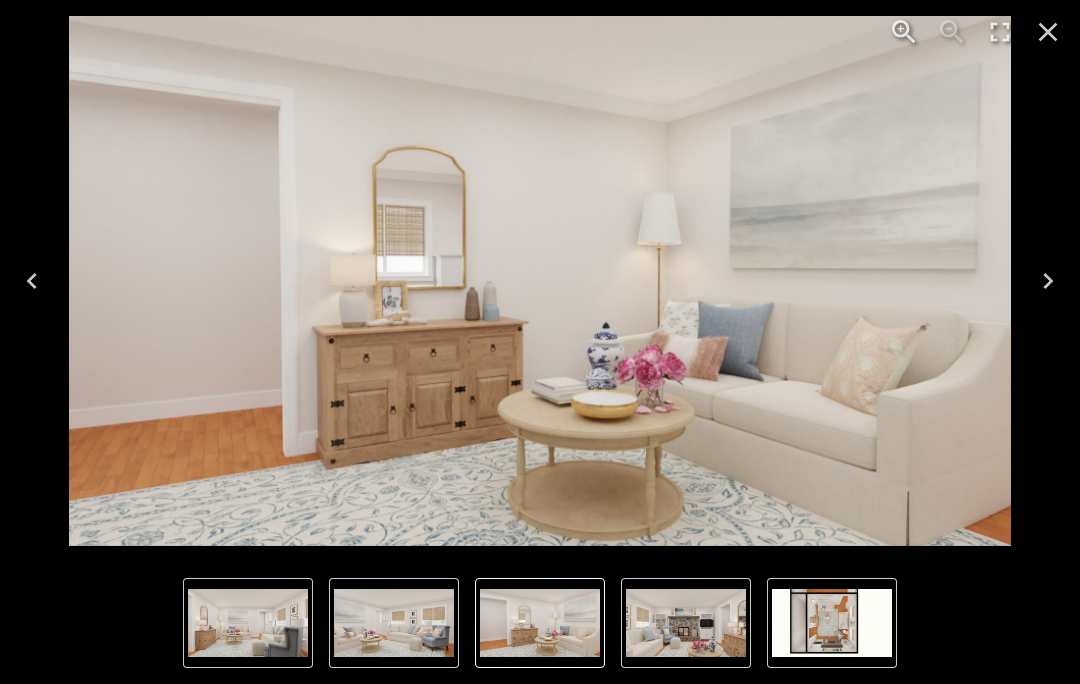 click at bounding box center (1048, 281) 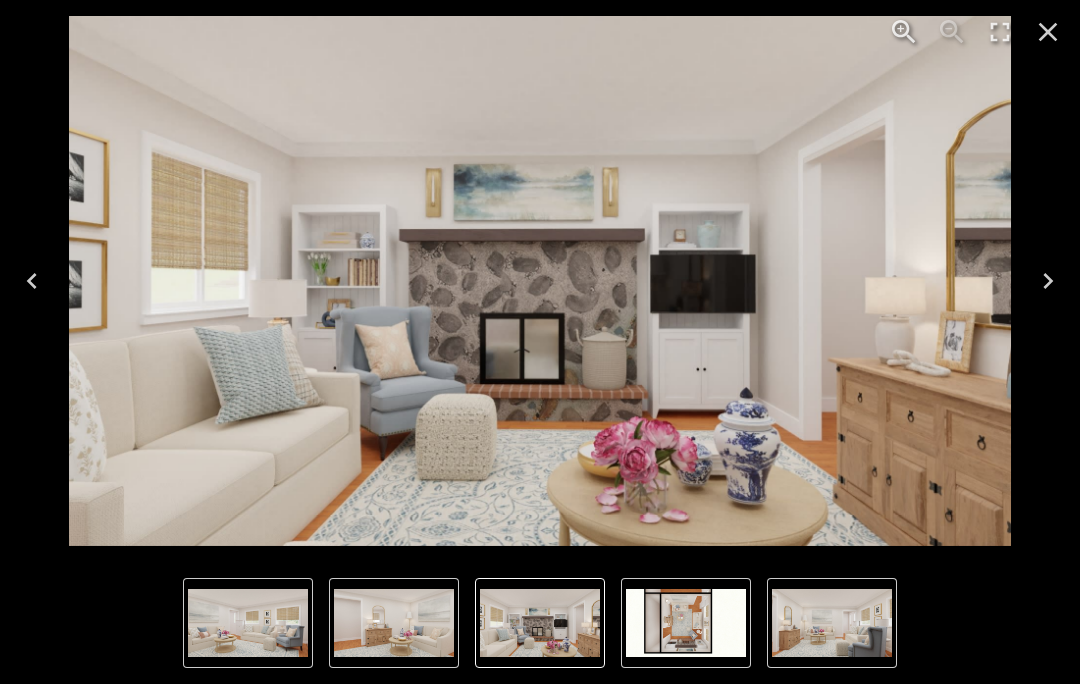 click 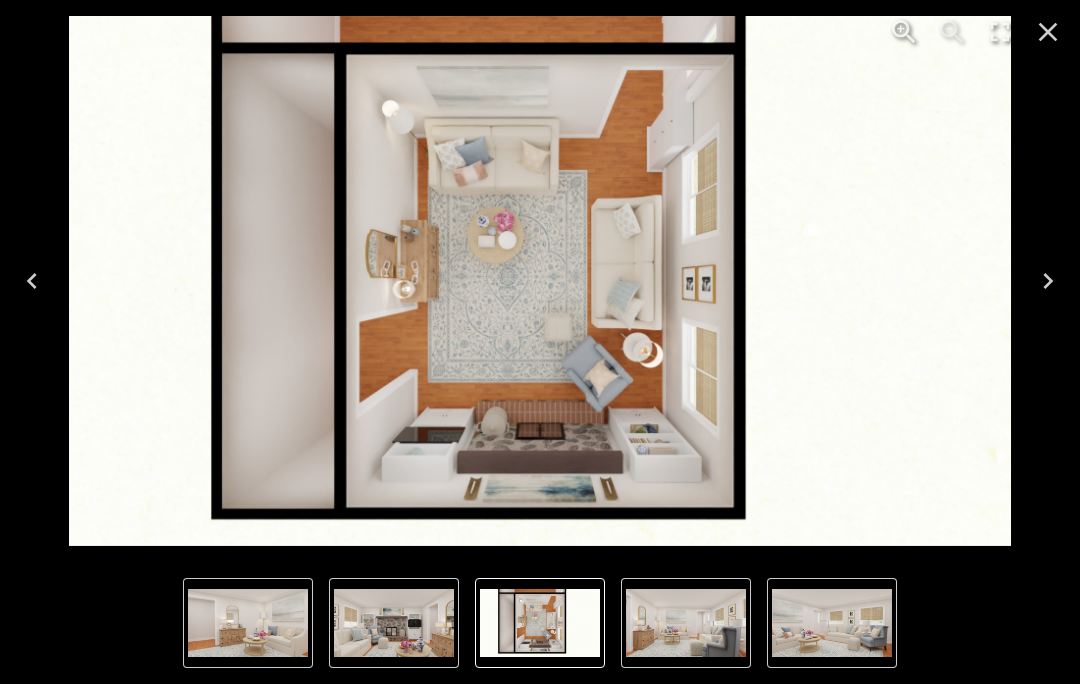 click at bounding box center (248, 623) 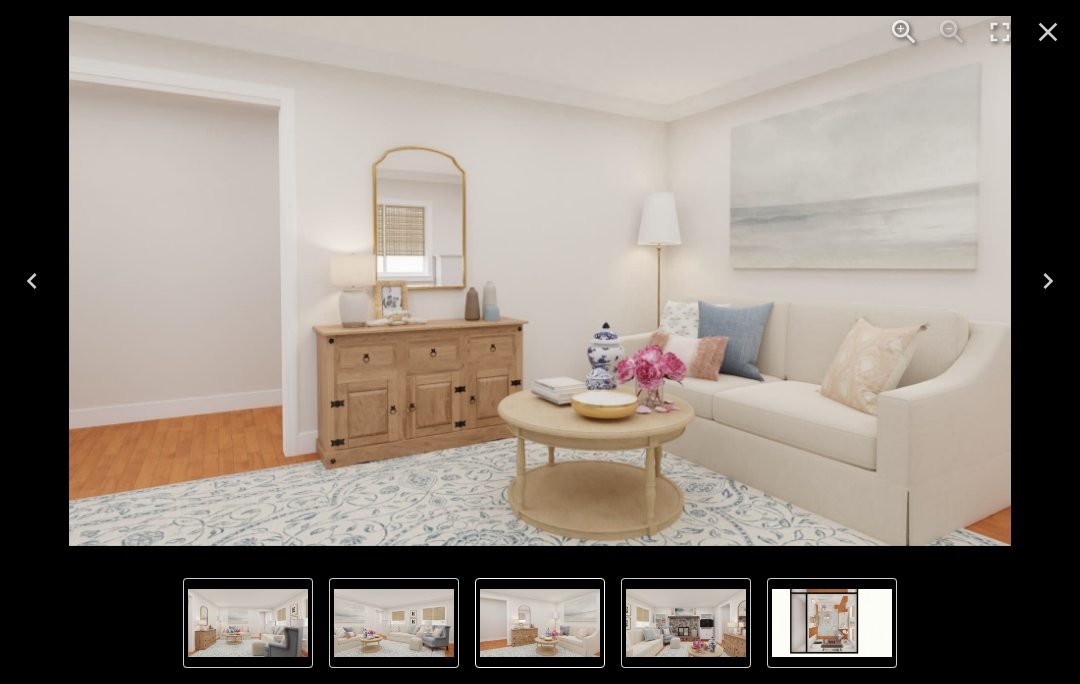 click at bounding box center [394, 623] 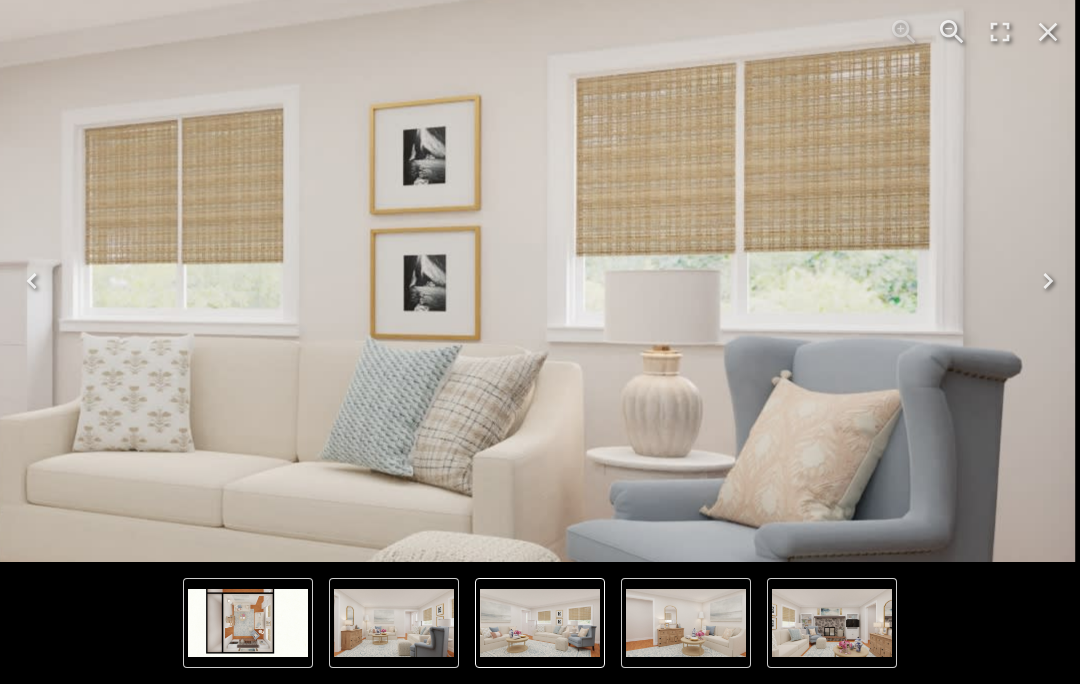 click at bounding box center (394, 623) 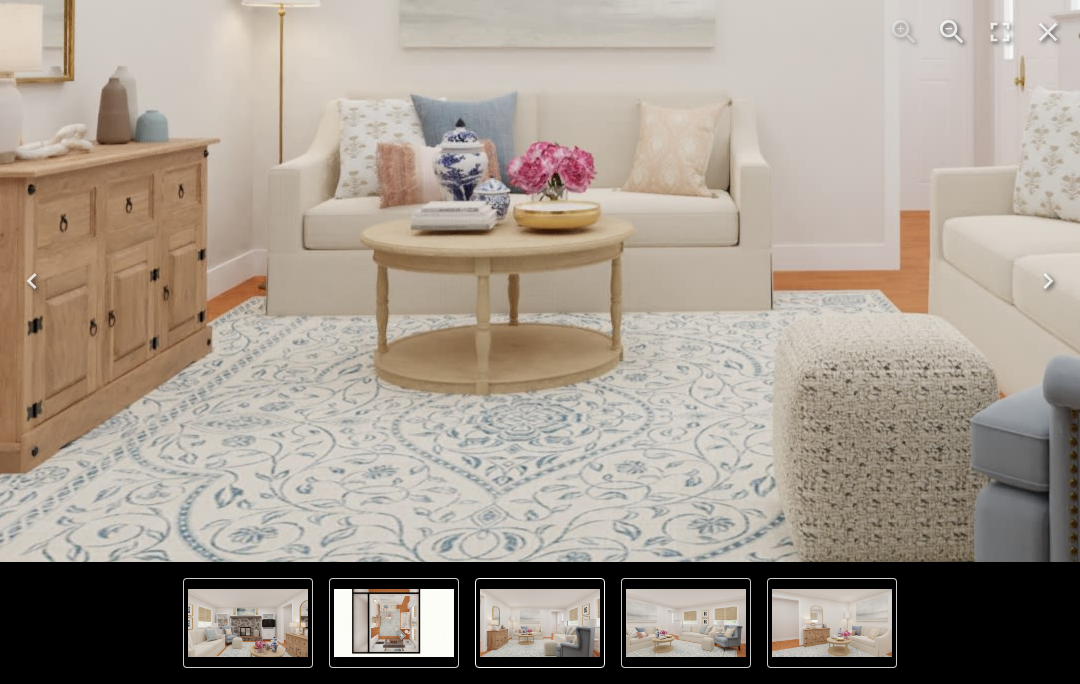 click at bounding box center (1048, 32) 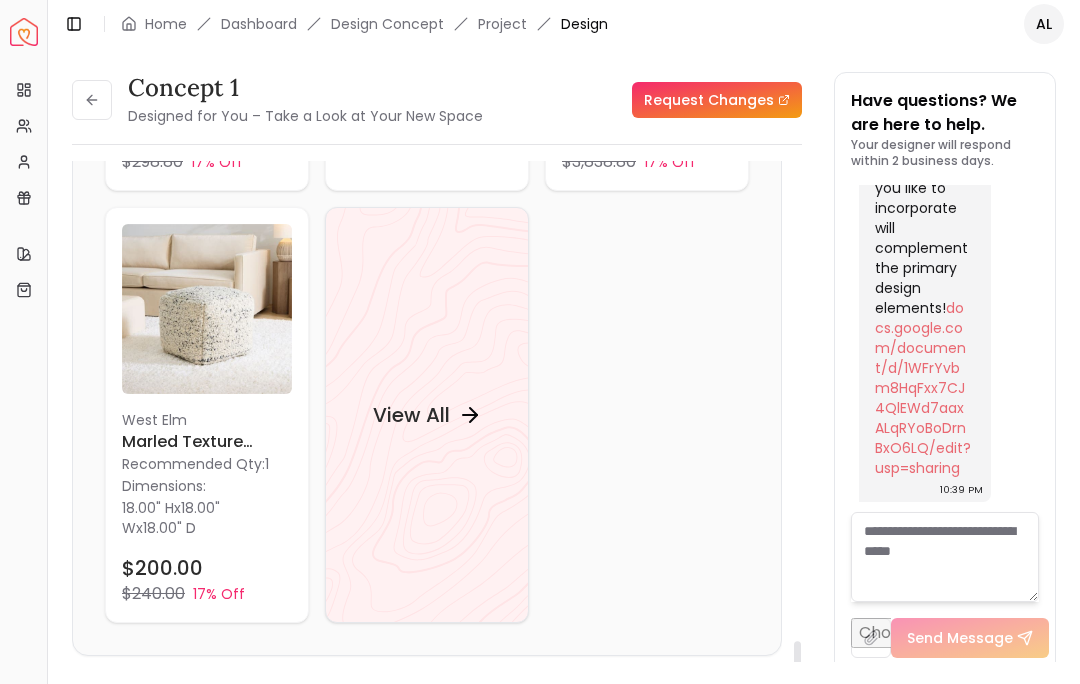 scroll, scrollTop: 2558, scrollLeft: 0, axis: vertical 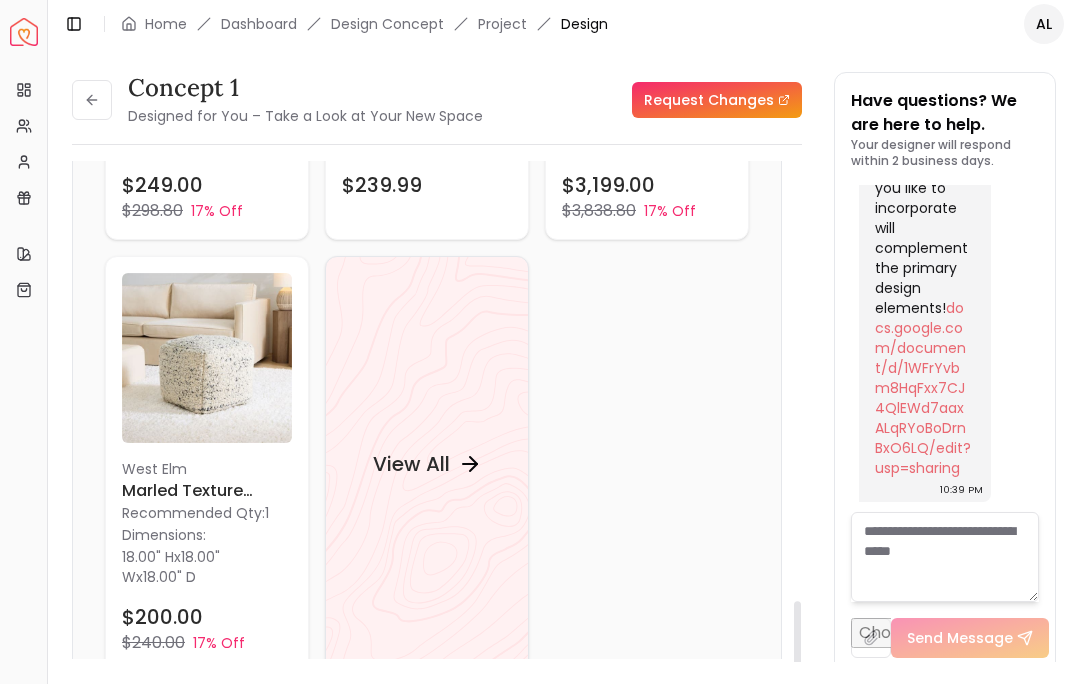 click on "View All" at bounding box center [411, 464] 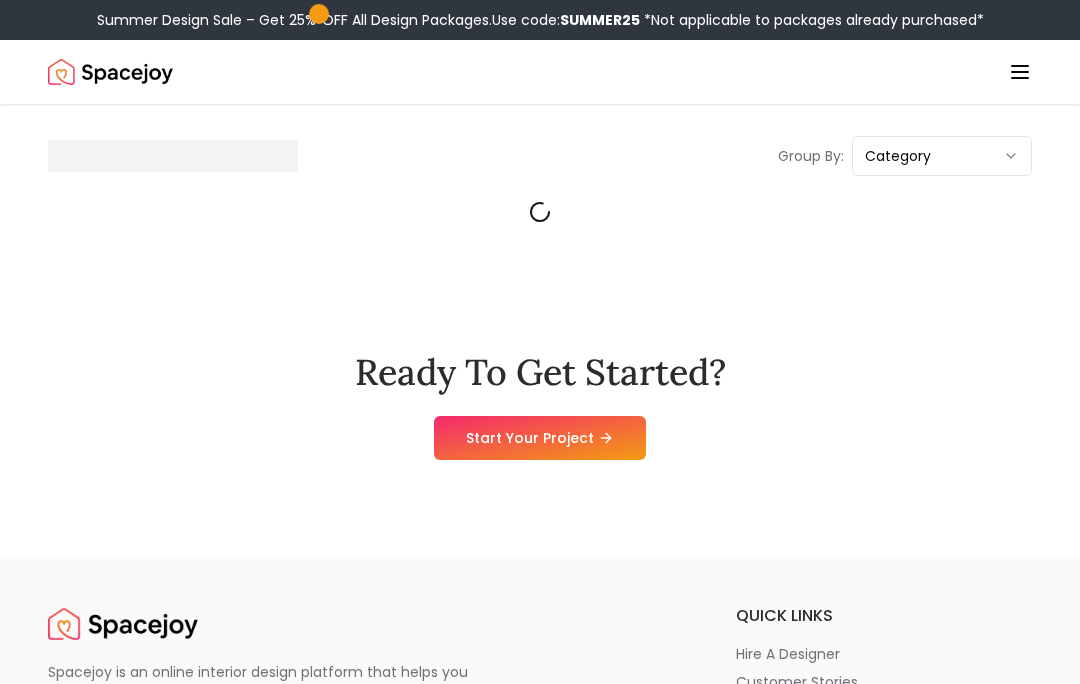 scroll, scrollTop: 0, scrollLeft: 0, axis: both 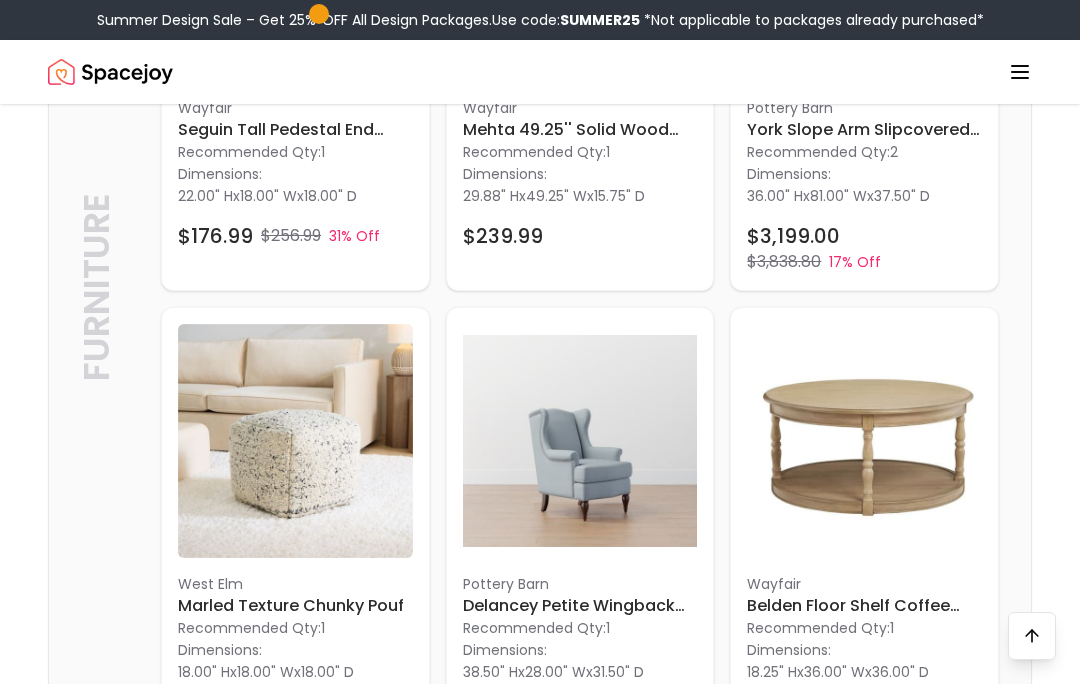 click at bounding box center [864, 441] 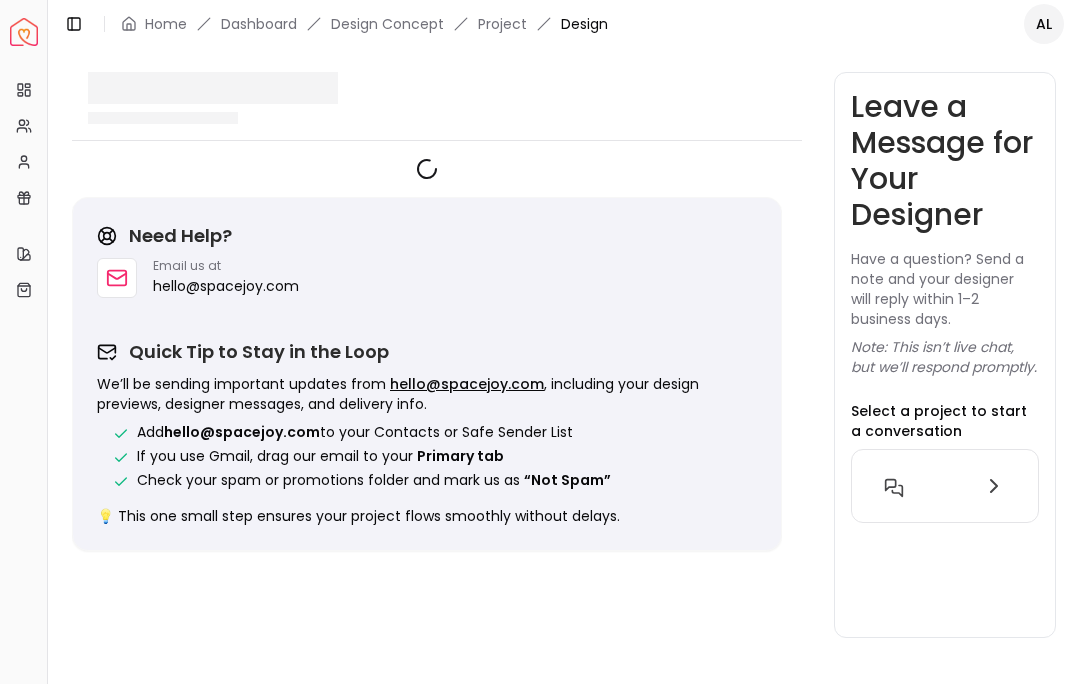 scroll, scrollTop: 0, scrollLeft: 0, axis: both 